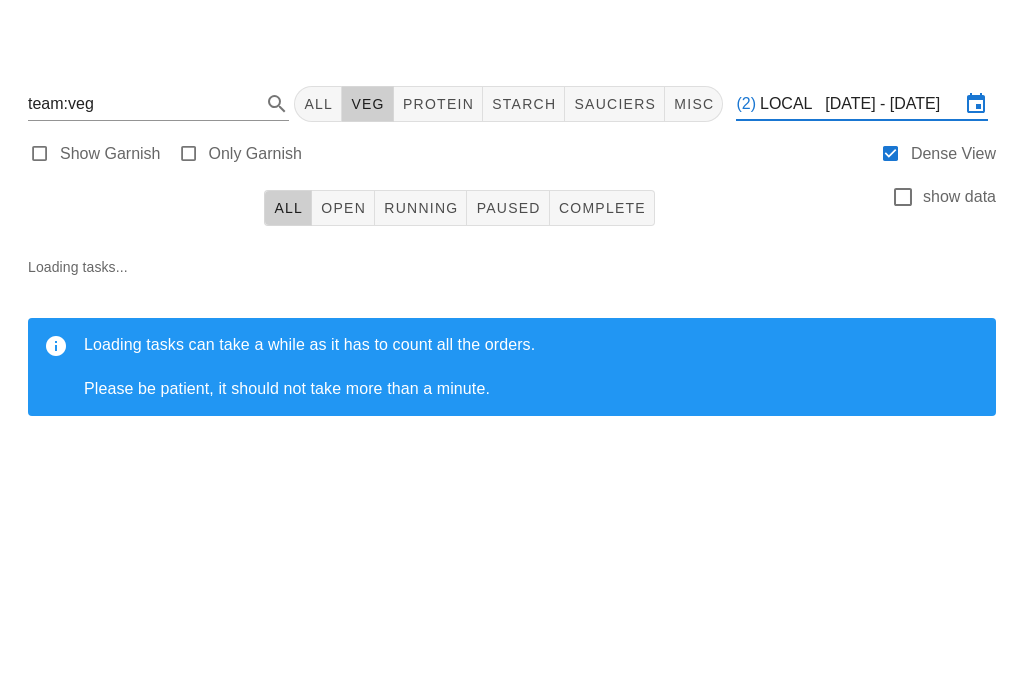 scroll, scrollTop: 31, scrollLeft: 0, axis: vertical 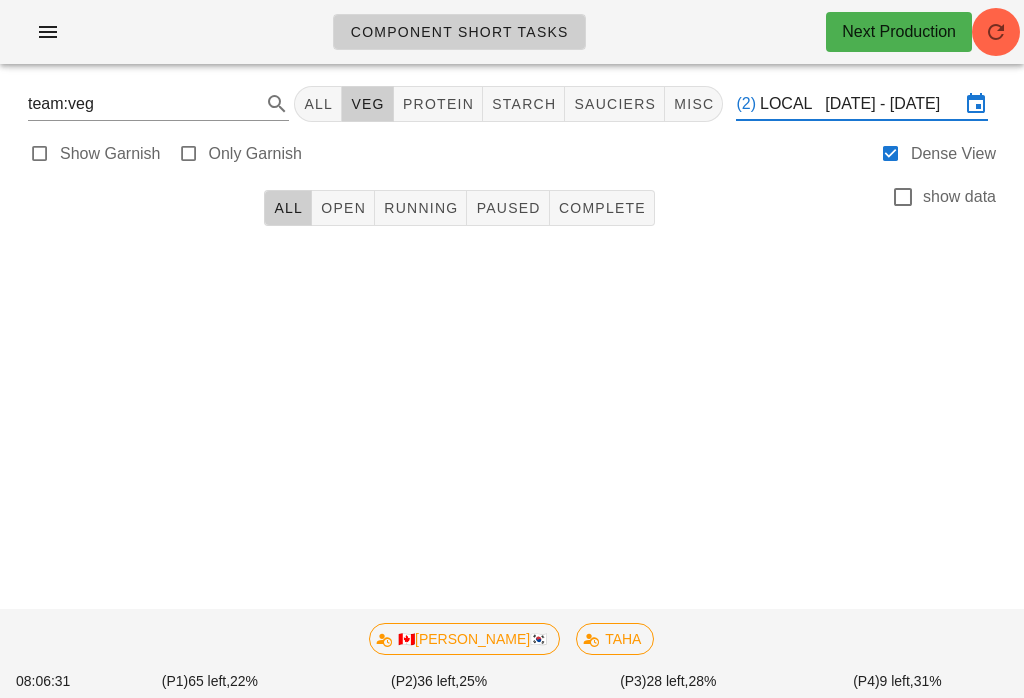 click on "All  Open  Running  Paused  Complete  show data" at bounding box center [512, 208] 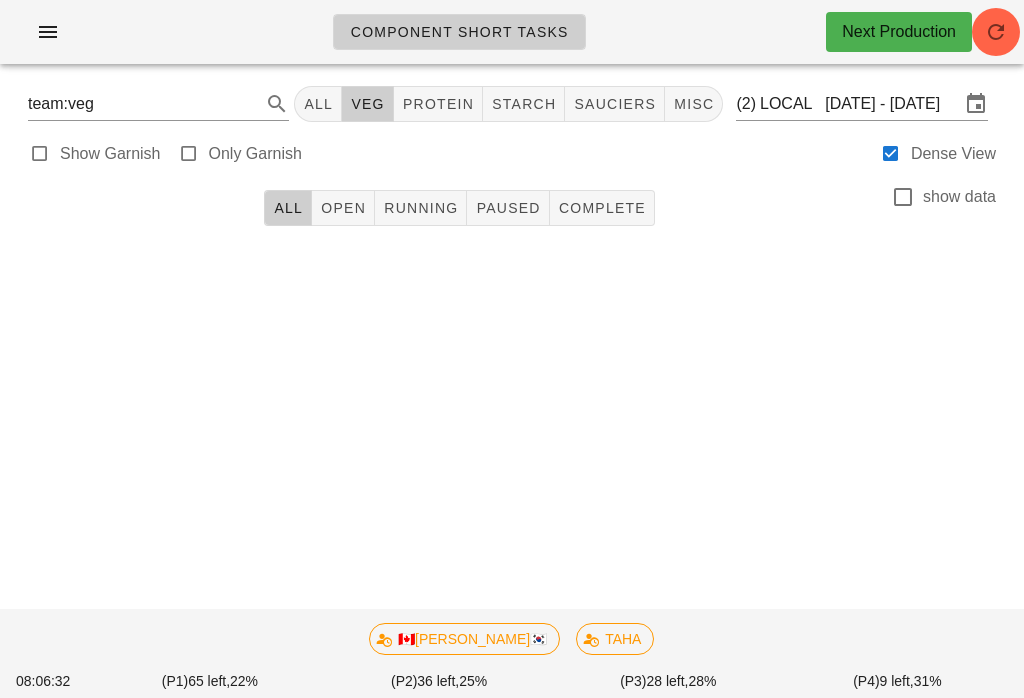 click on "Open" at bounding box center (343, 208) 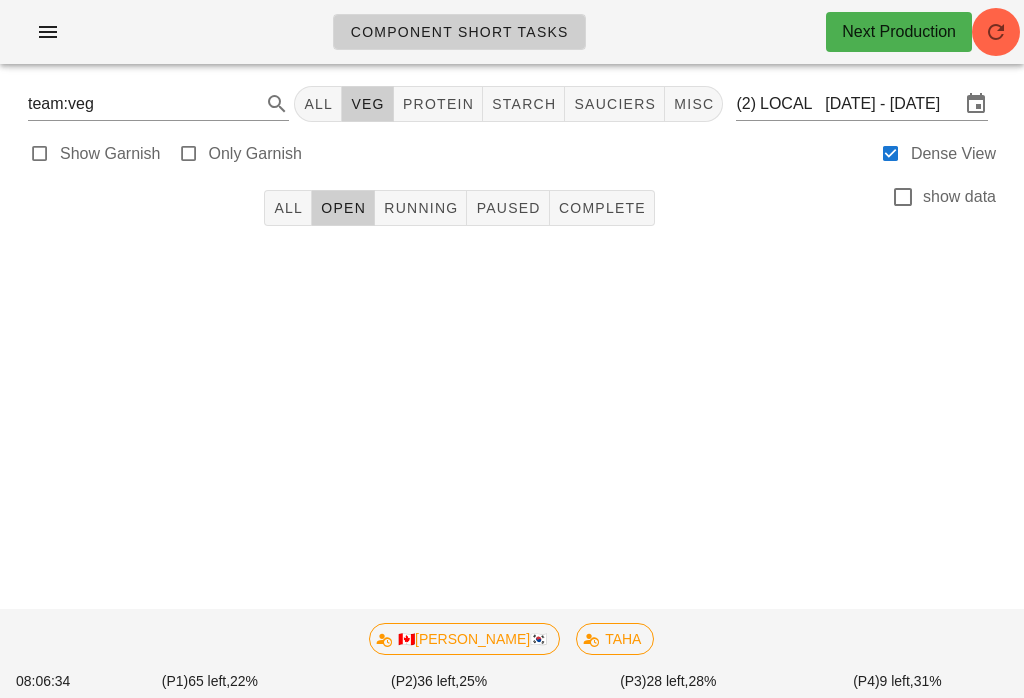 click on "Running" at bounding box center [420, 208] 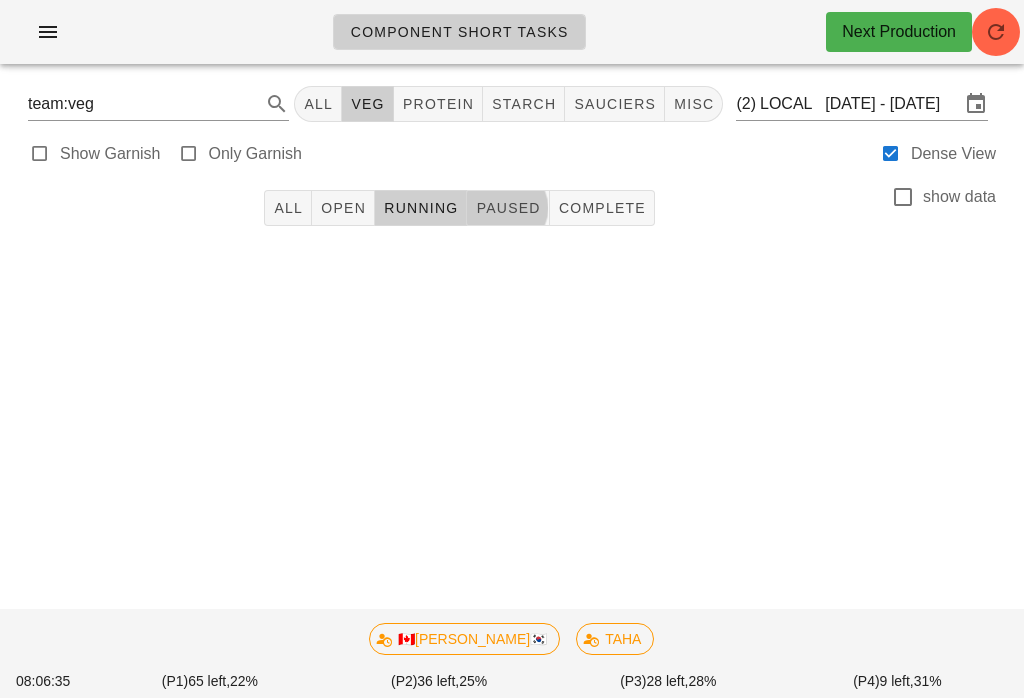 click on "Paused" at bounding box center [507, 208] 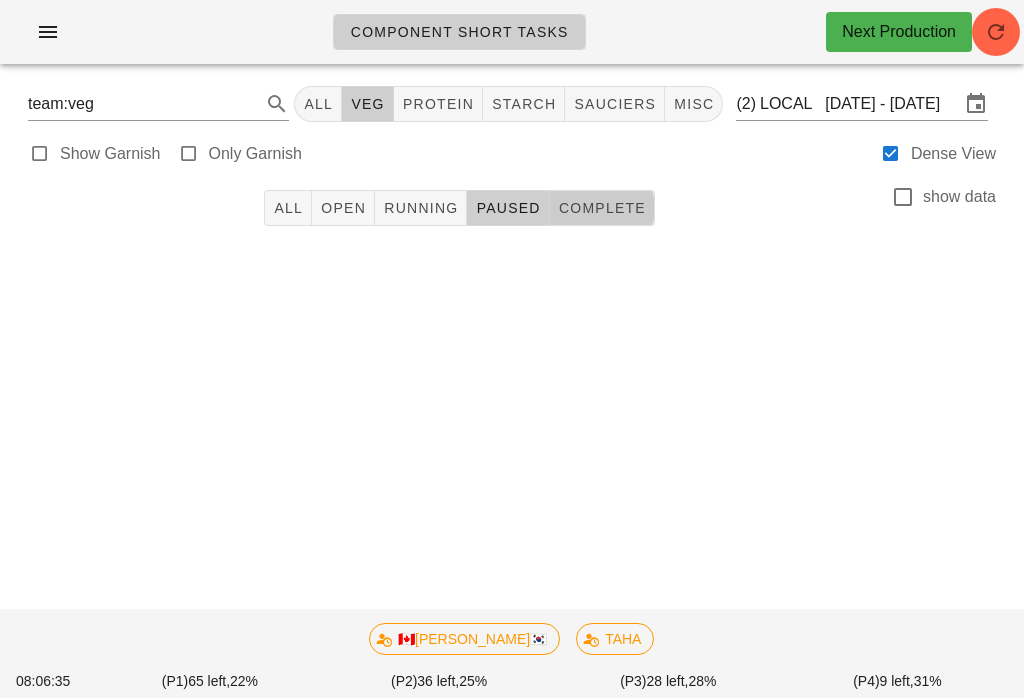 click on "Complete" at bounding box center (602, 208) 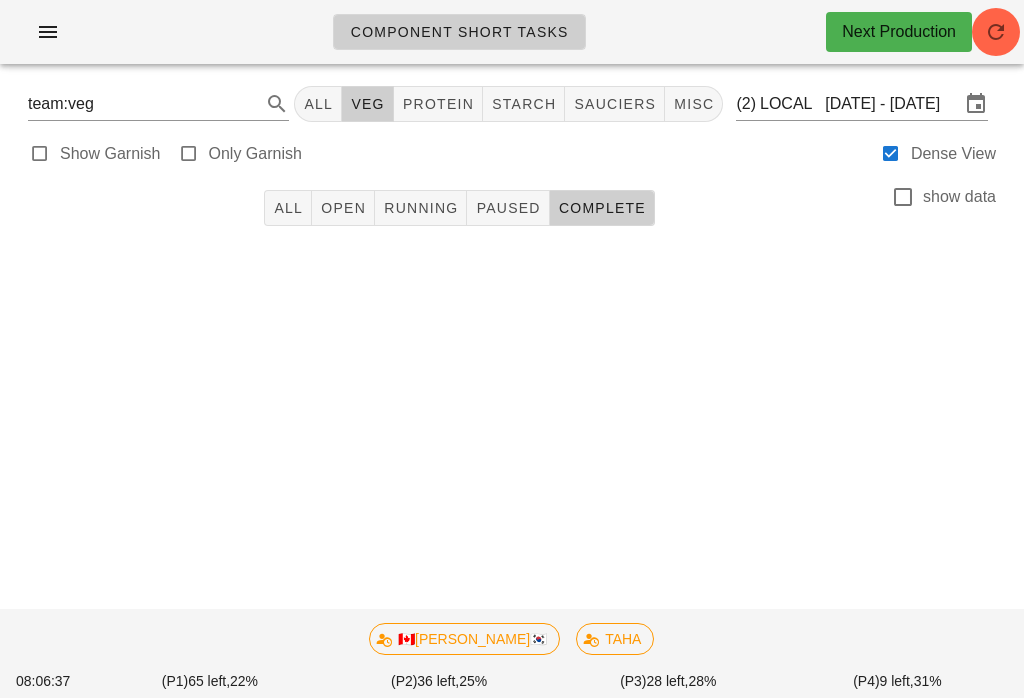 click at bounding box center (996, 32) 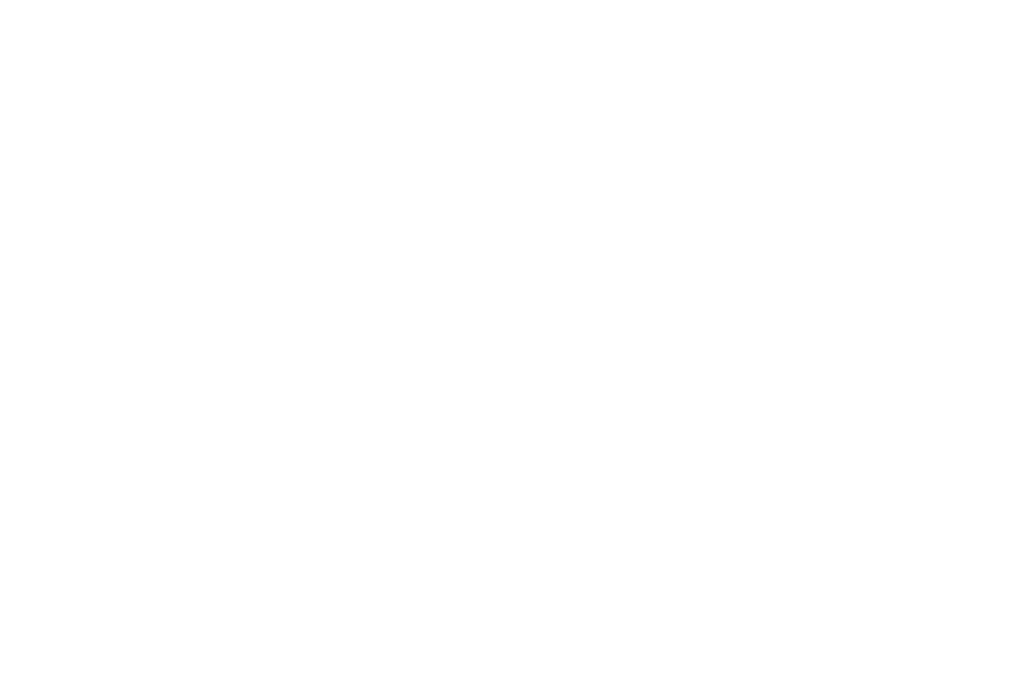 scroll, scrollTop: 0, scrollLeft: 0, axis: both 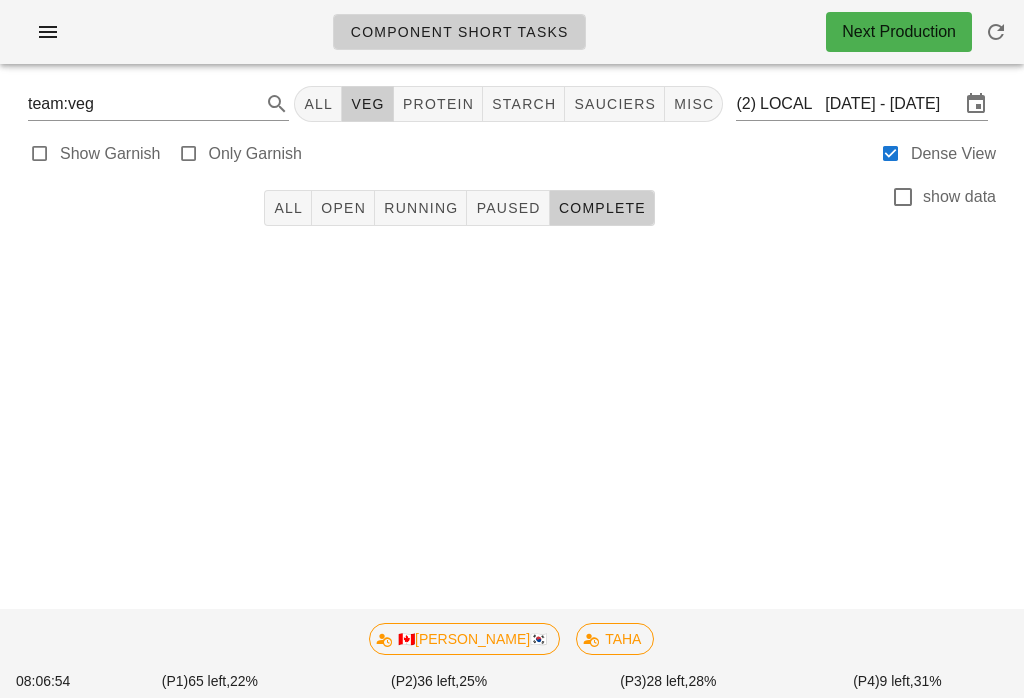 click at bounding box center (48, 32) 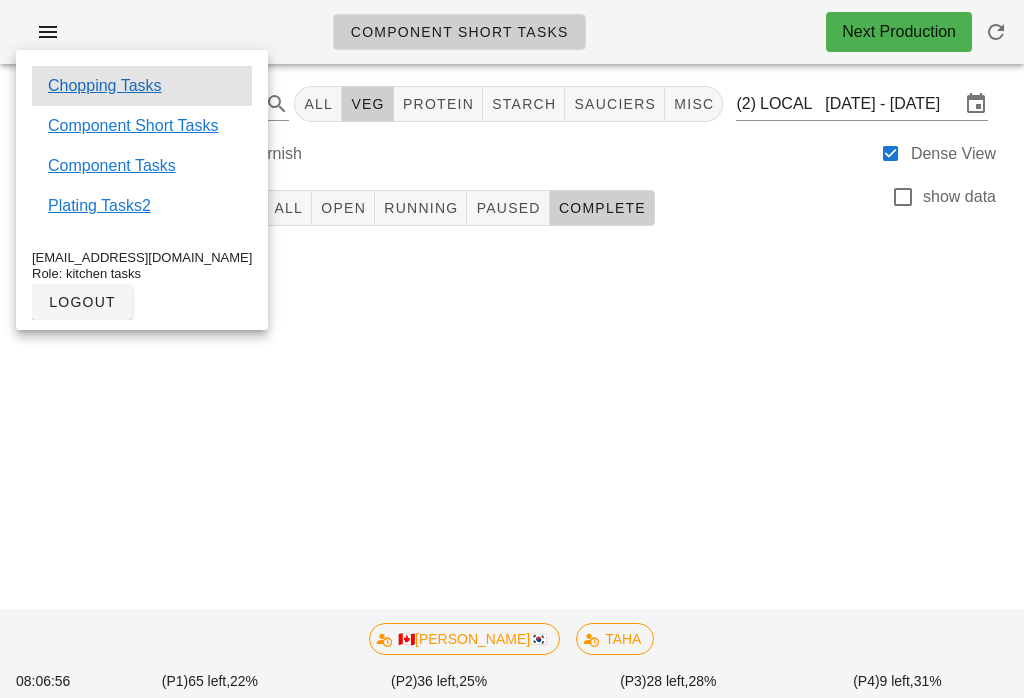 click on "Chopping Tasks" at bounding box center [105, 86] 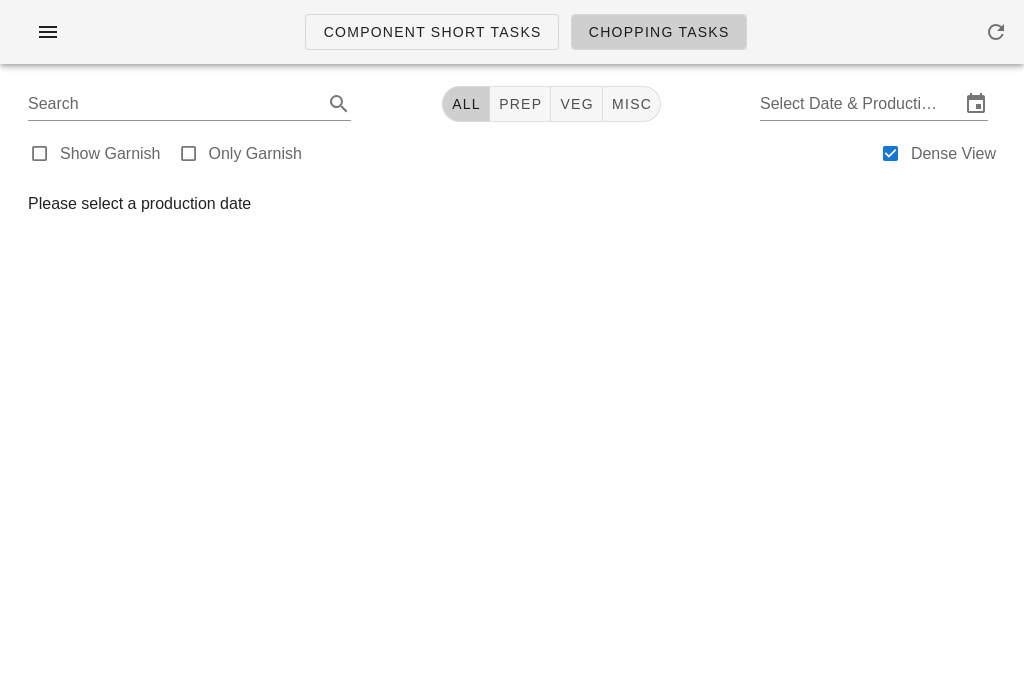 click on "Select Date & Production Cycle" at bounding box center (860, 104) 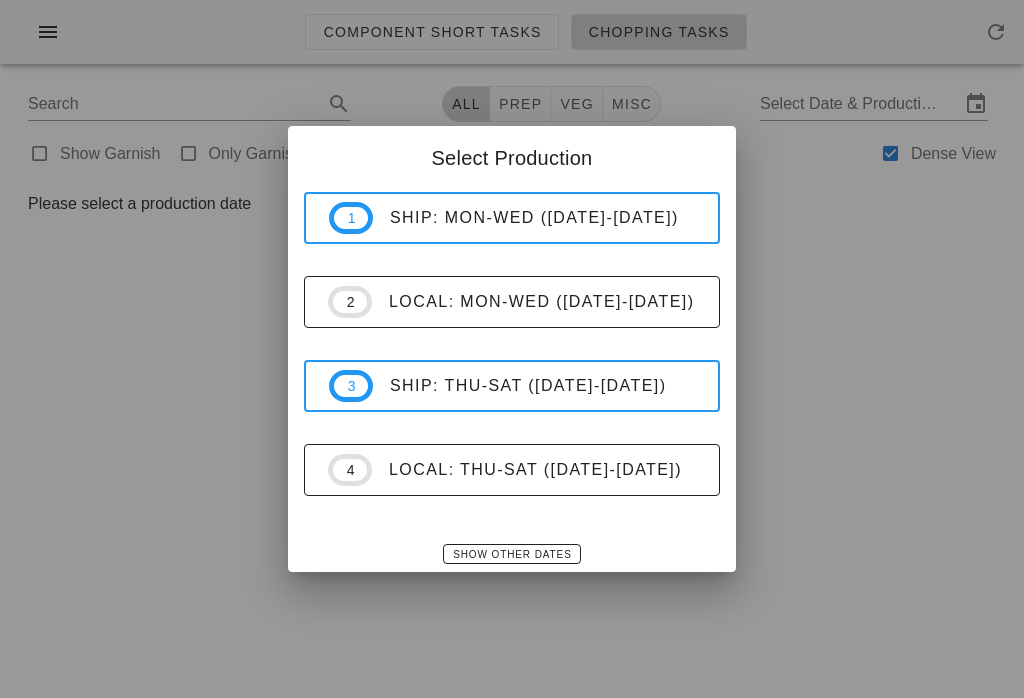 click on "local: Mon-Wed ([DATE]-[DATE])" at bounding box center [534, 302] 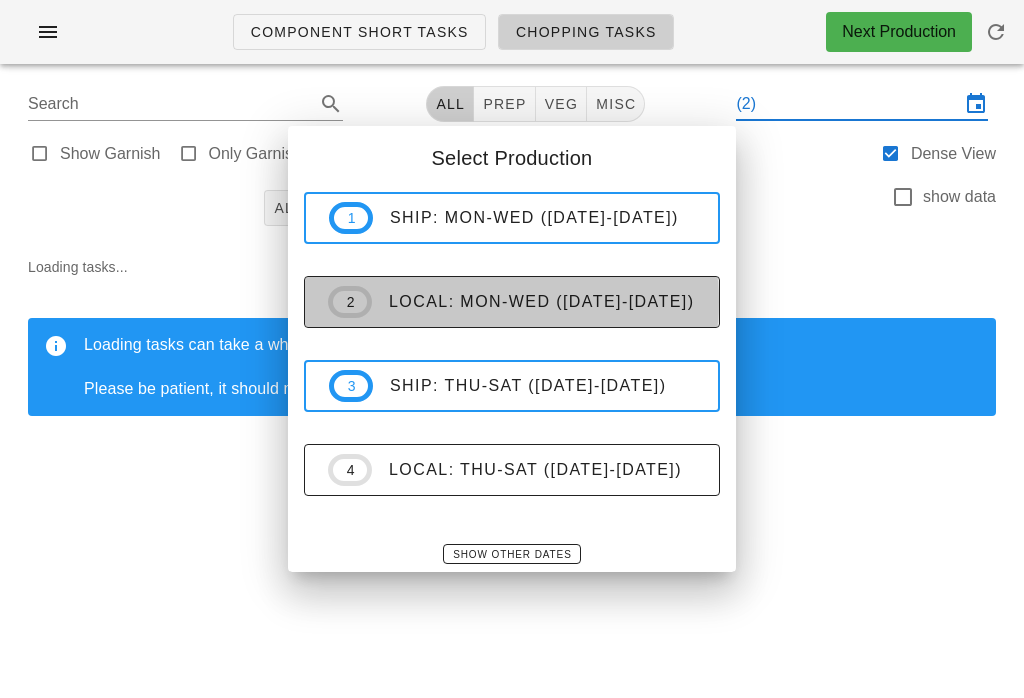 type on "LOCAL   [DATE] - [DATE]" 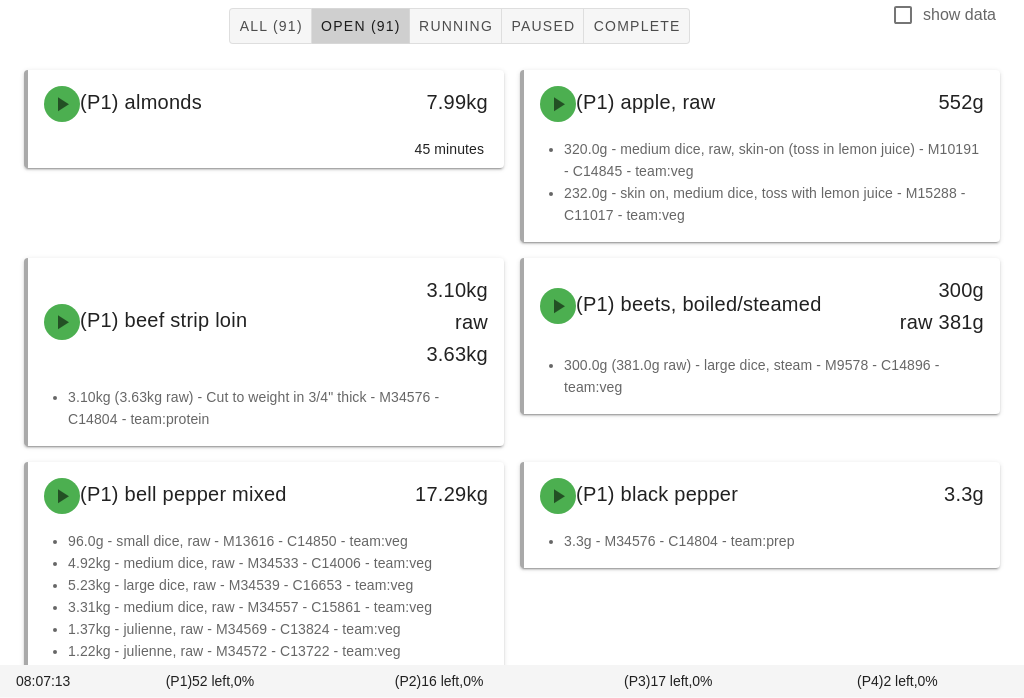 scroll, scrollTop: 0, scrollLeft: 0, axis: both 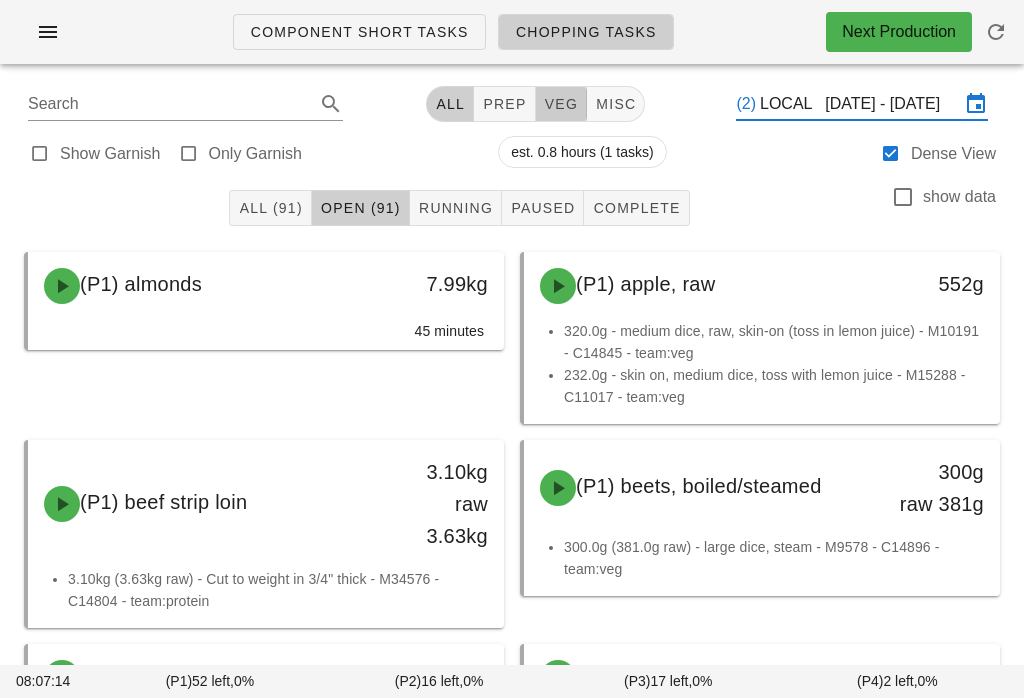 click on "veg" at bounding box center [562, 104] 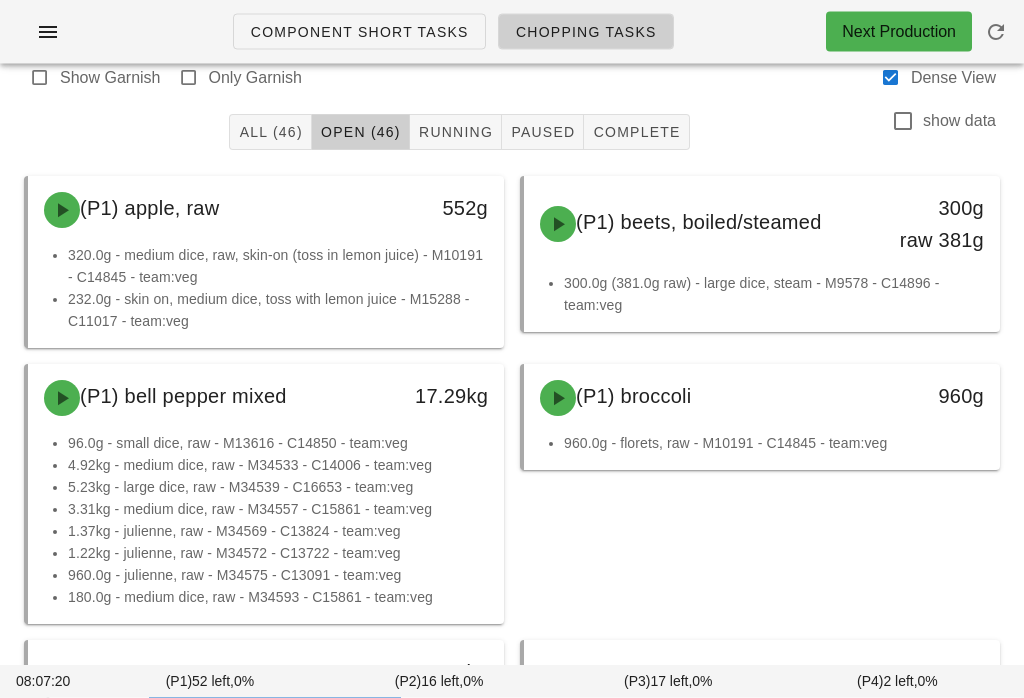 scroll, scrollTop: 0, scrollLeft: 0, axis: both 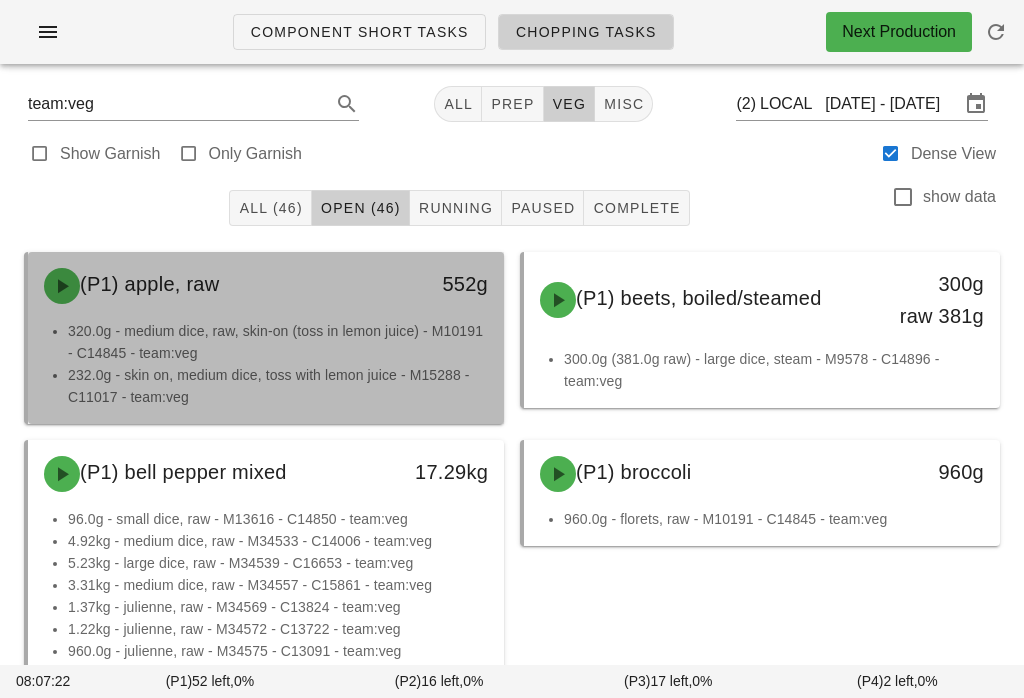 click on "(P1) apple, raw" at bounding box center (207, 286) 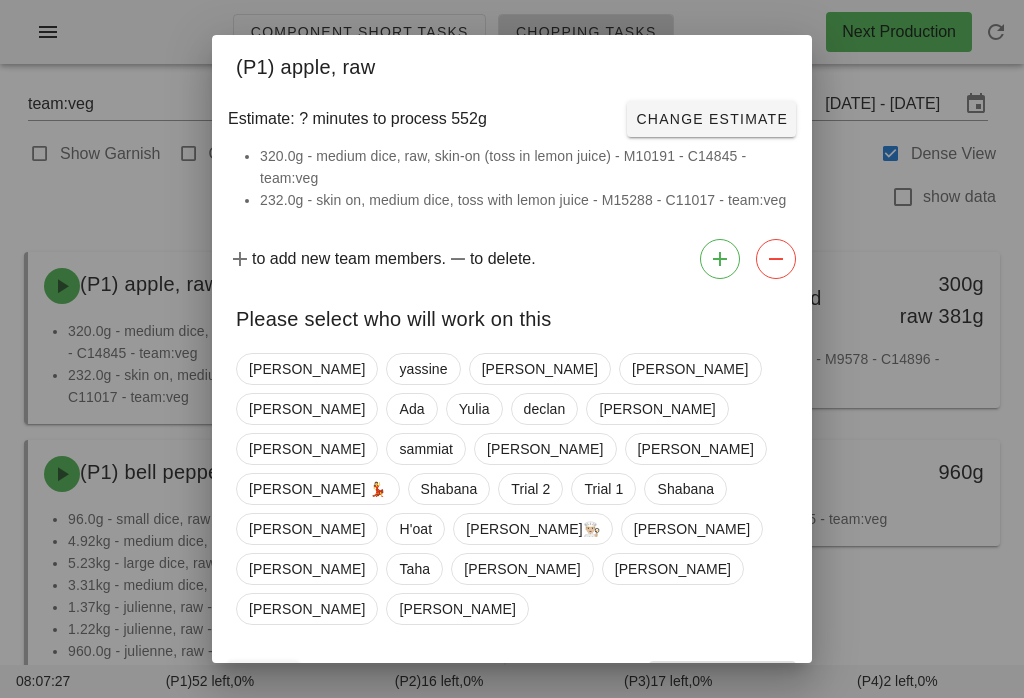 click at bounding box center [512, 349] 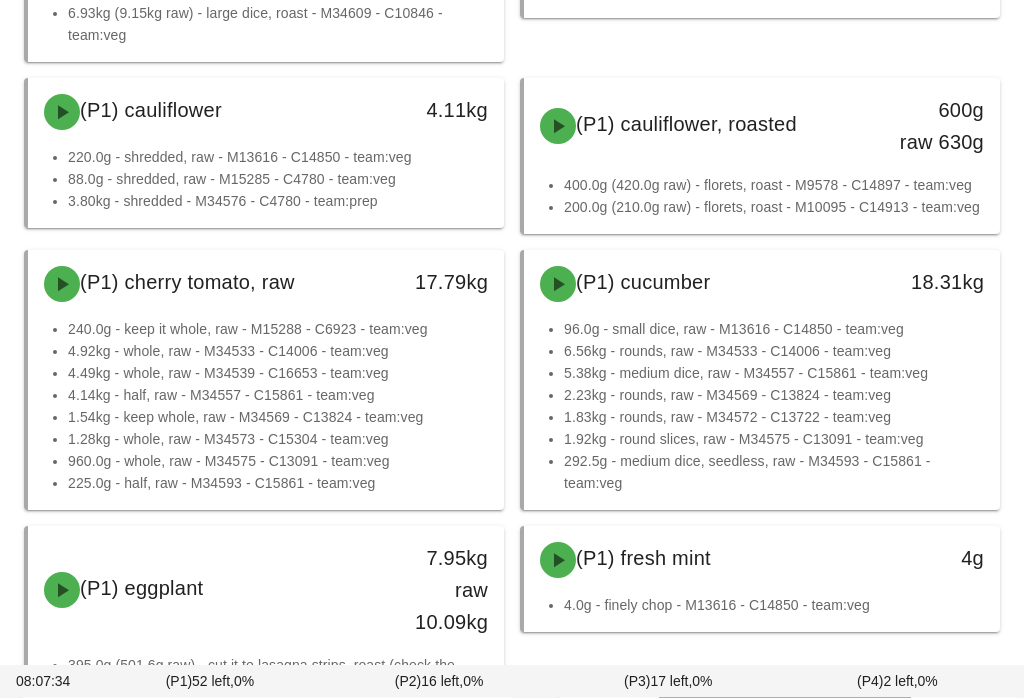 scroll, scrollTop: 1400, scrollLeft: 0, axis: vertical 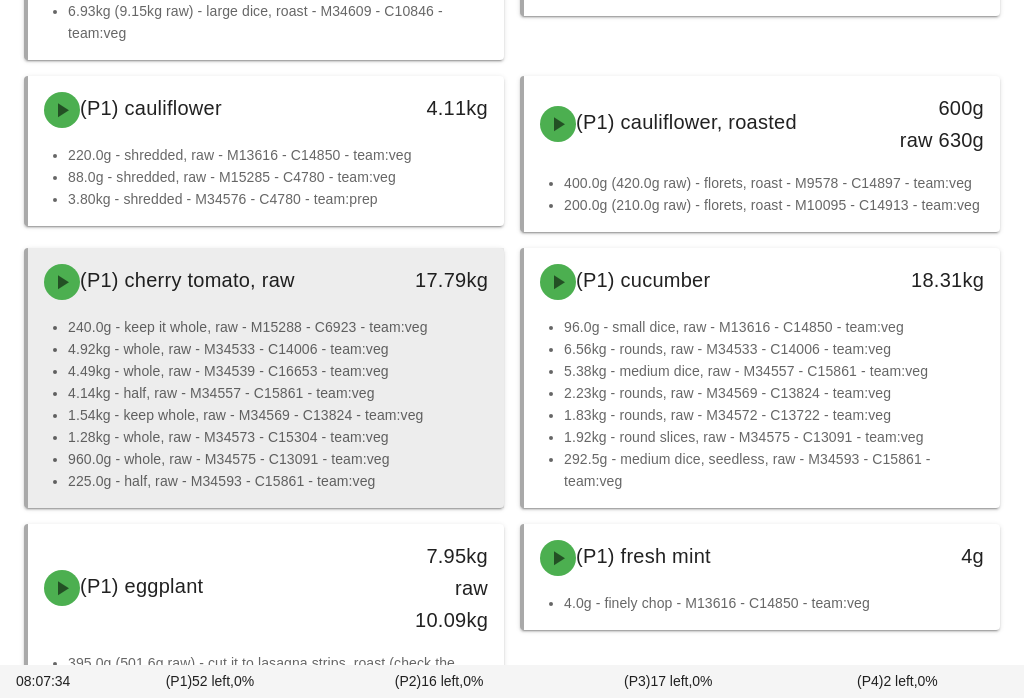 click on "4.14kg - half, raw - M34557 - C15861 - team:veg" at bounding box center [278, 393] 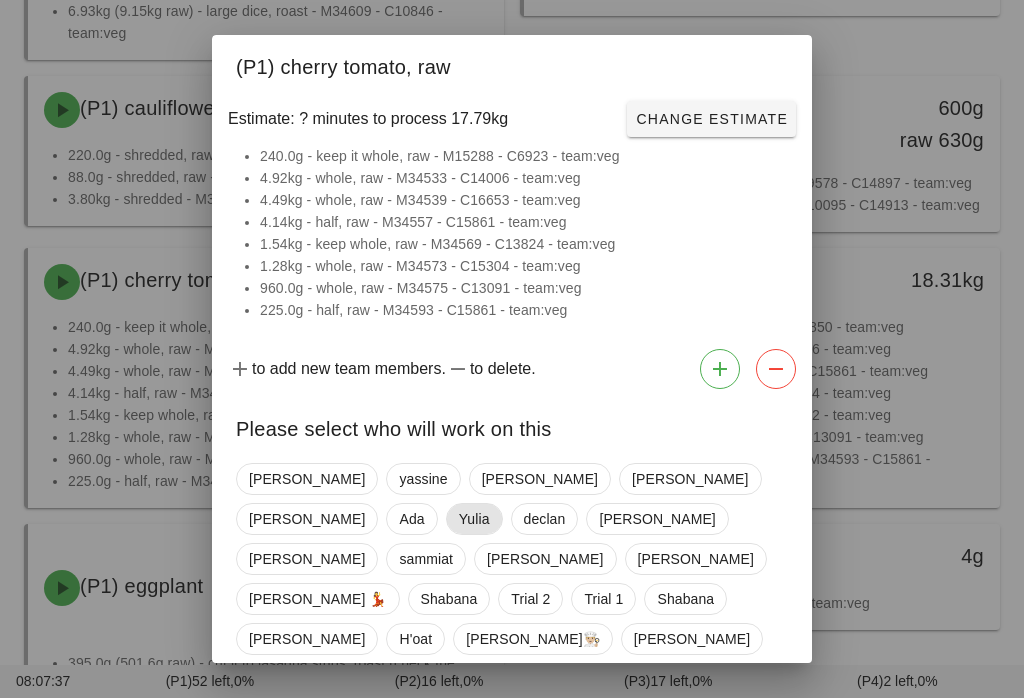 click on "Yulia" at bounding box center (474, 519) 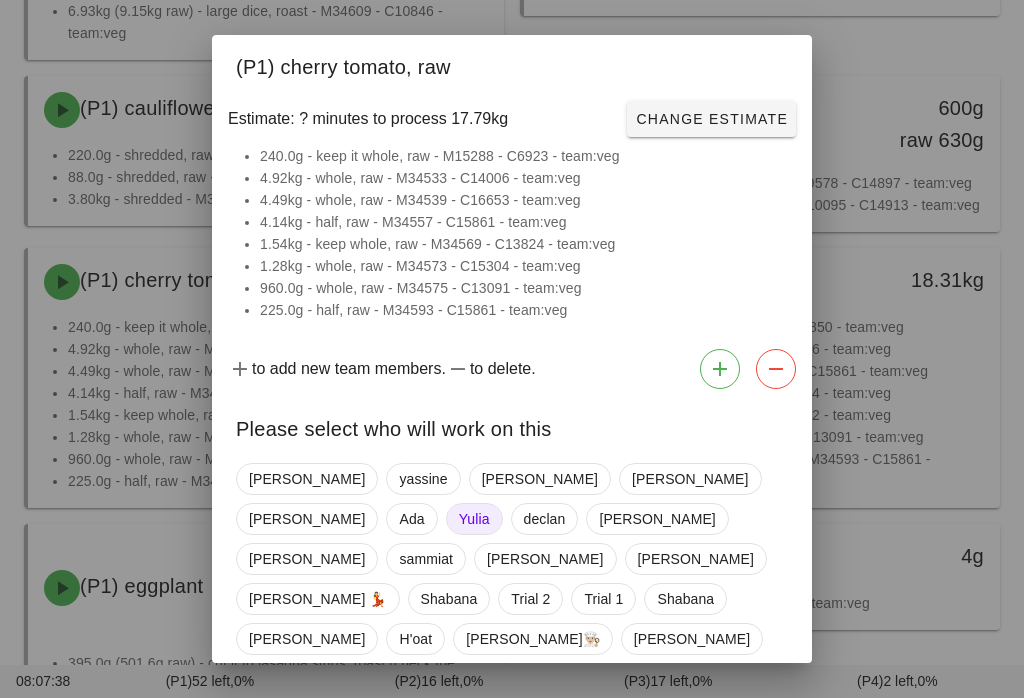click on "Confirm Start" at bounding box center [722, 789] 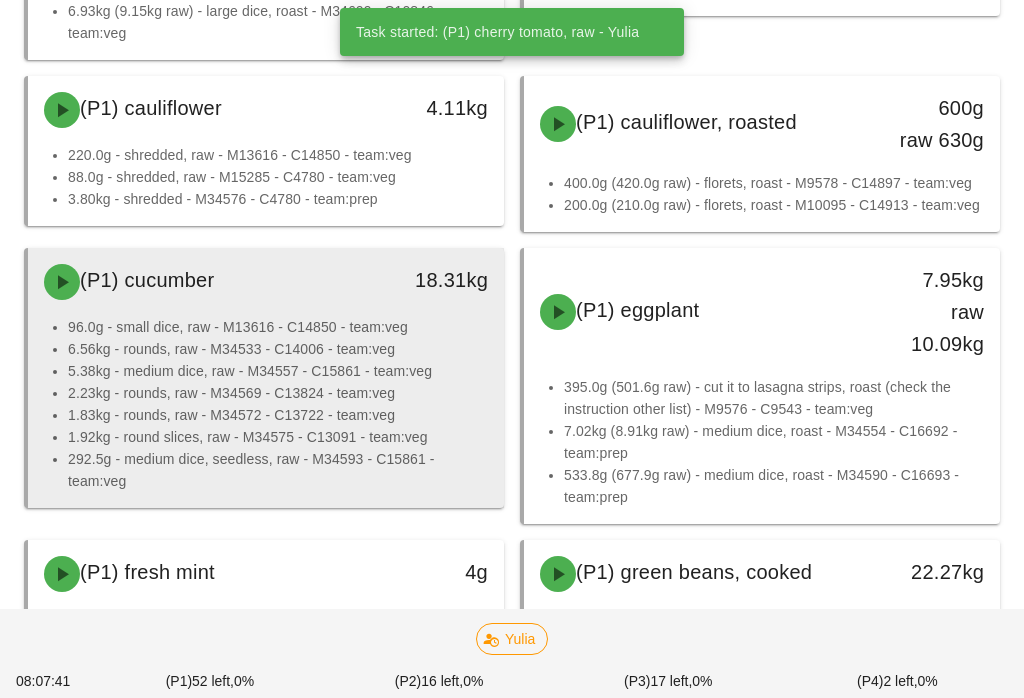 click on "5.38kg - medium dice, raw - M34557 - C15861 - team:veg" at bounding box center [278, 371] 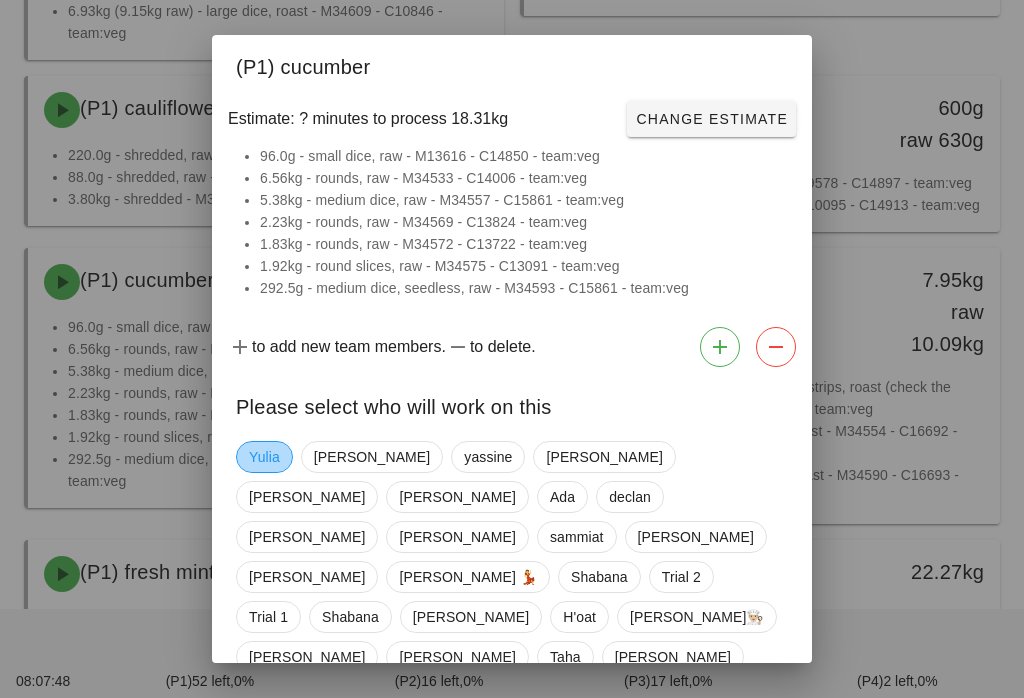 click on "Yulia" at bounding box center [264, 457] 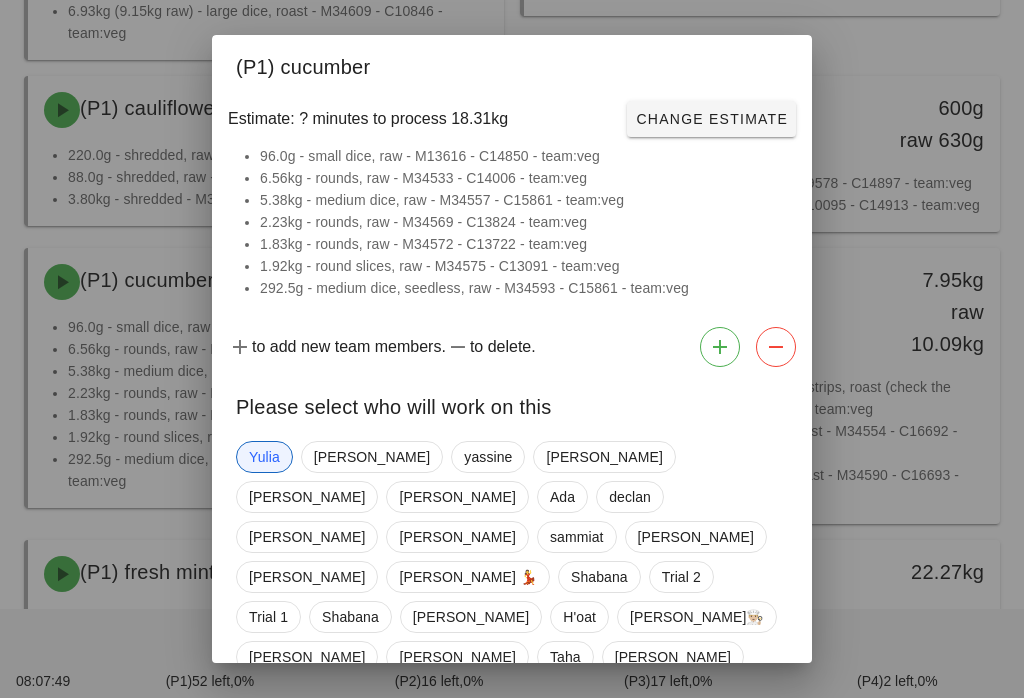 click on "Confirm Start" at bounding box center [722, 767] 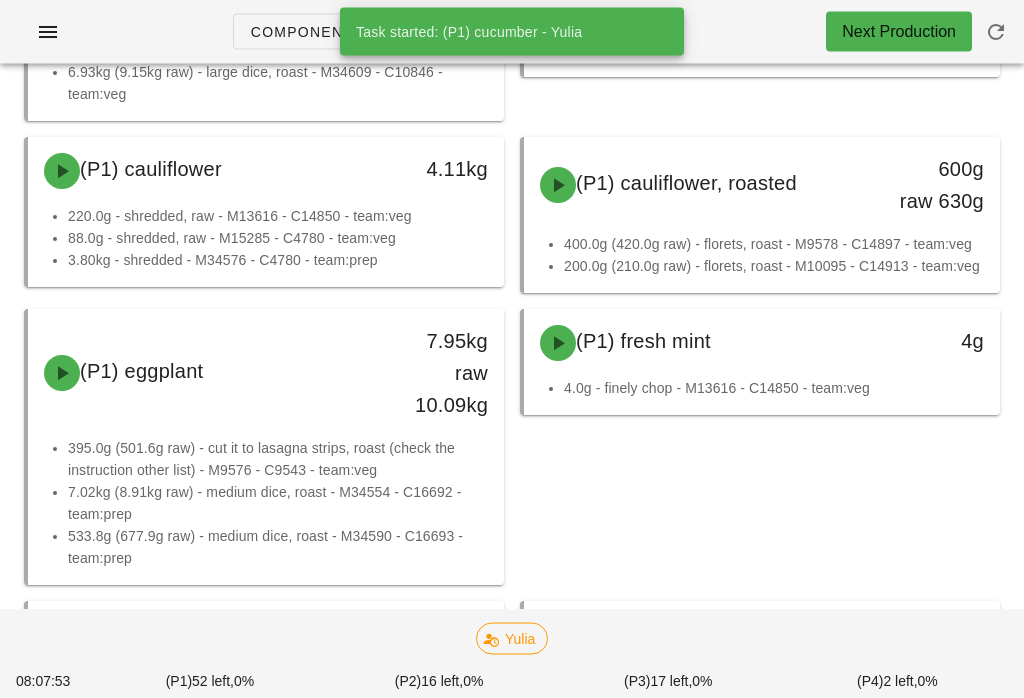 scroll, scrollTop: 1330, scrollLeft: 0, axis: vertical 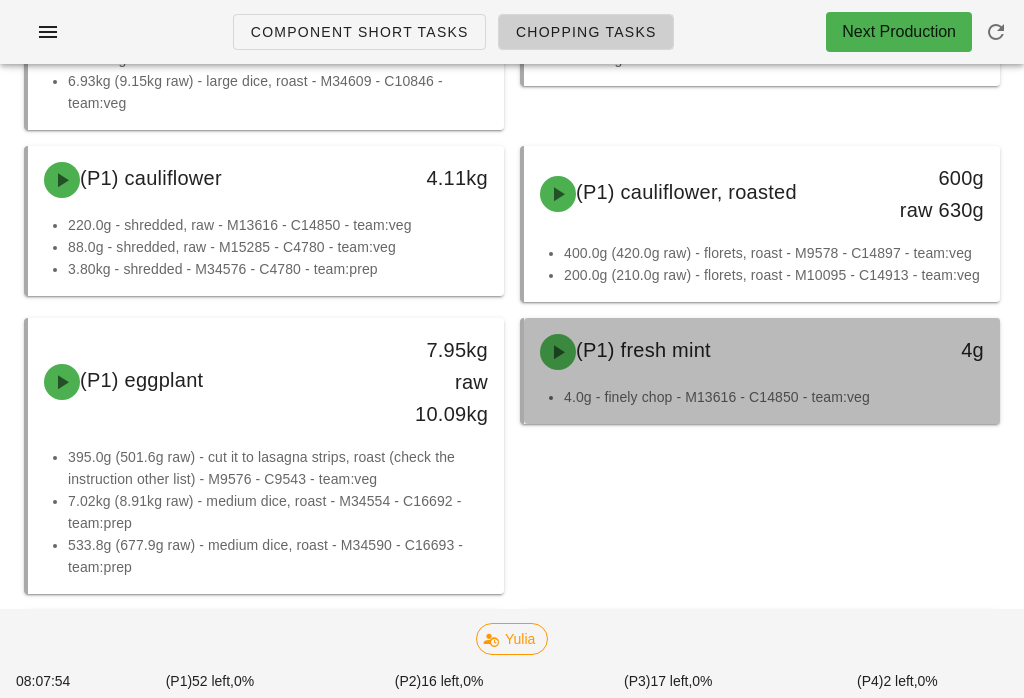 click on "(P1) fresh mint" at bounding box center (643, 350) 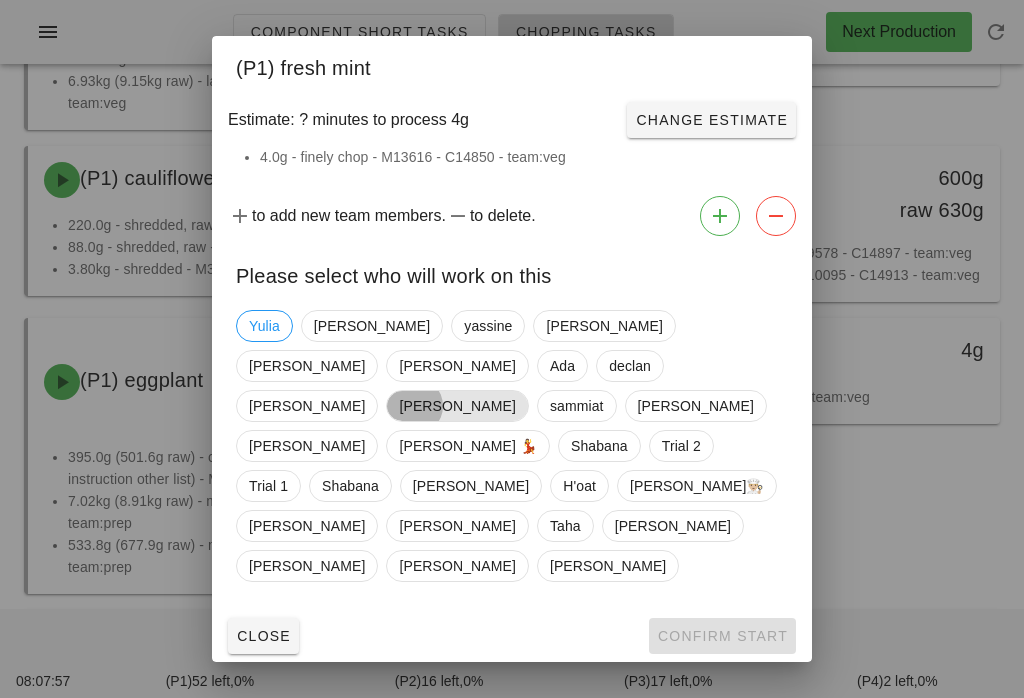 click on "[PERSON_NAME]" at bounding box center [457, 406] 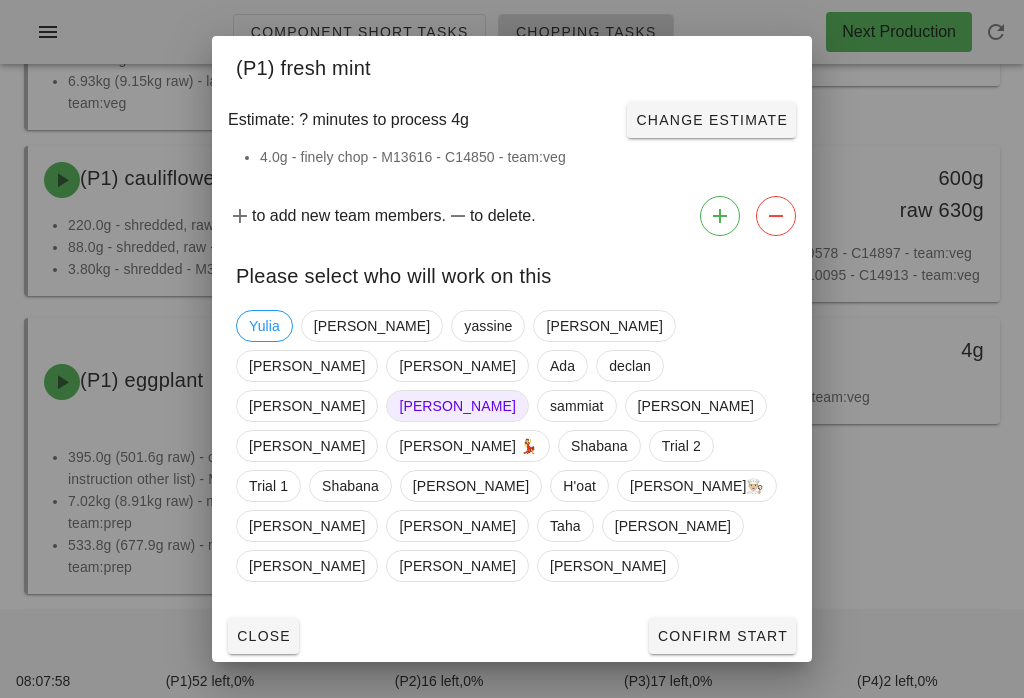 click on "Confirm Start" at bounding box center [722, 636] 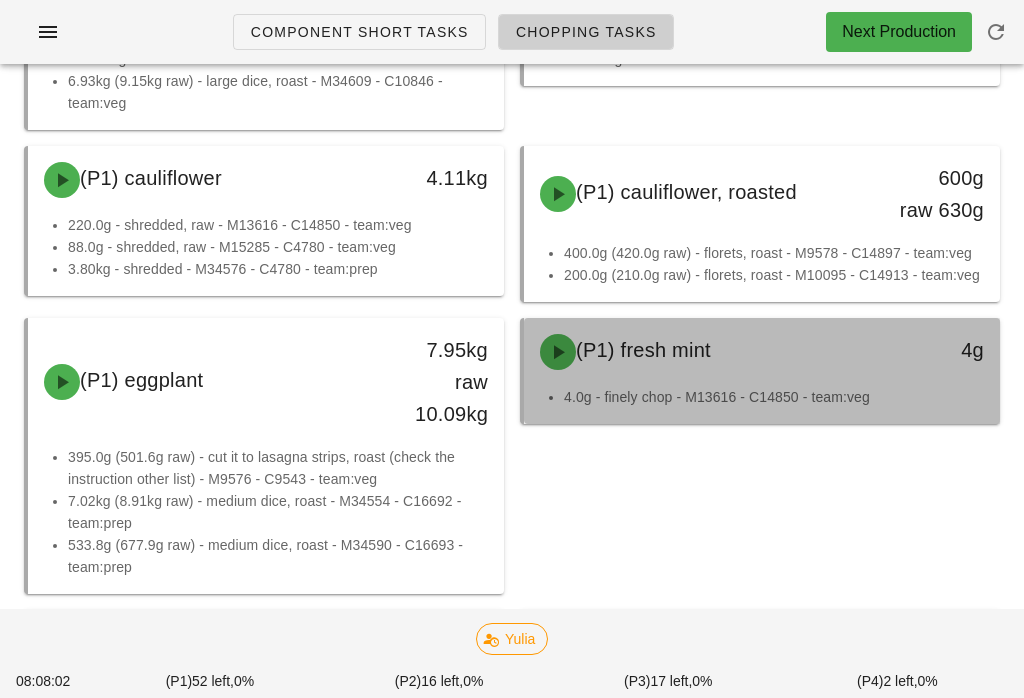 click on "(P1) fresh mint" at bounding box center (703, 352) 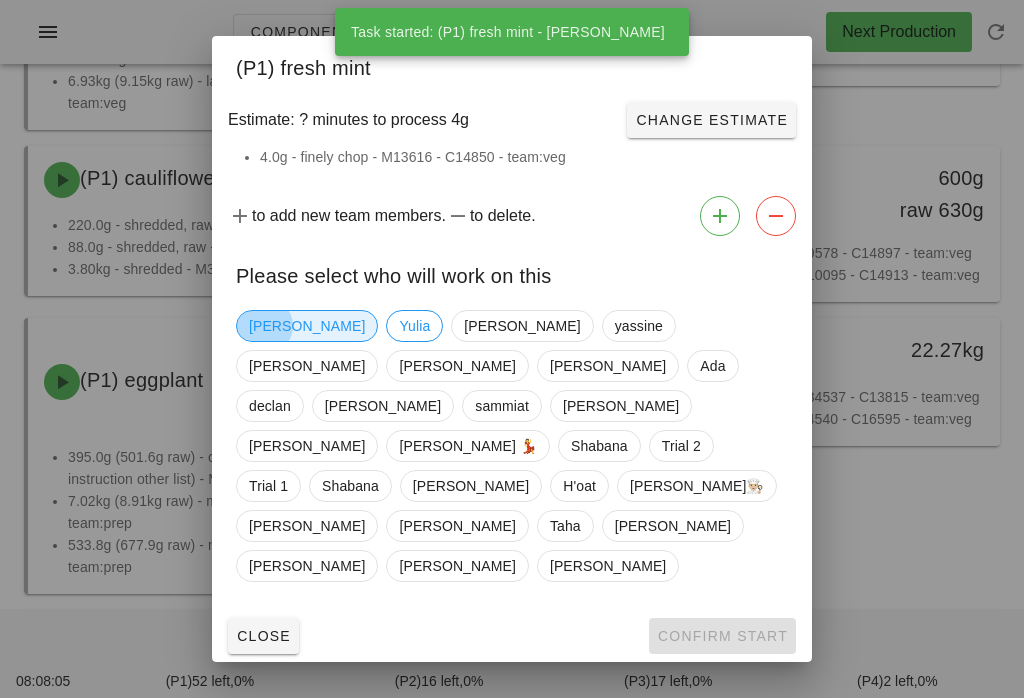 click on "[PERSON_NAME]" at bounding box center (307, 326) 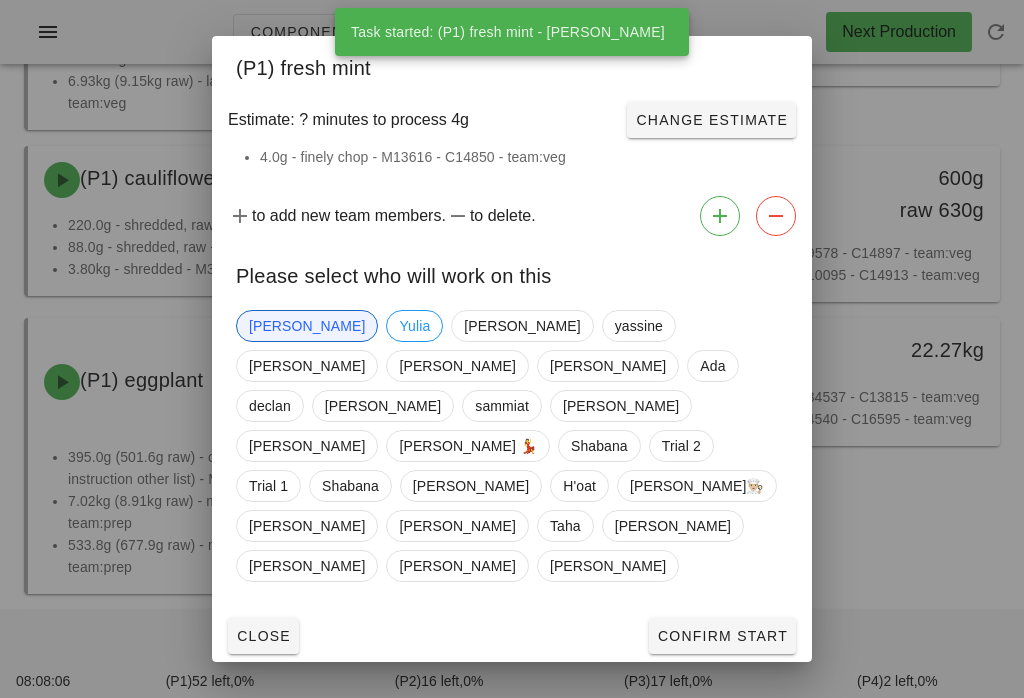 click on "Confirm Start" at bounding box center (722, 636) 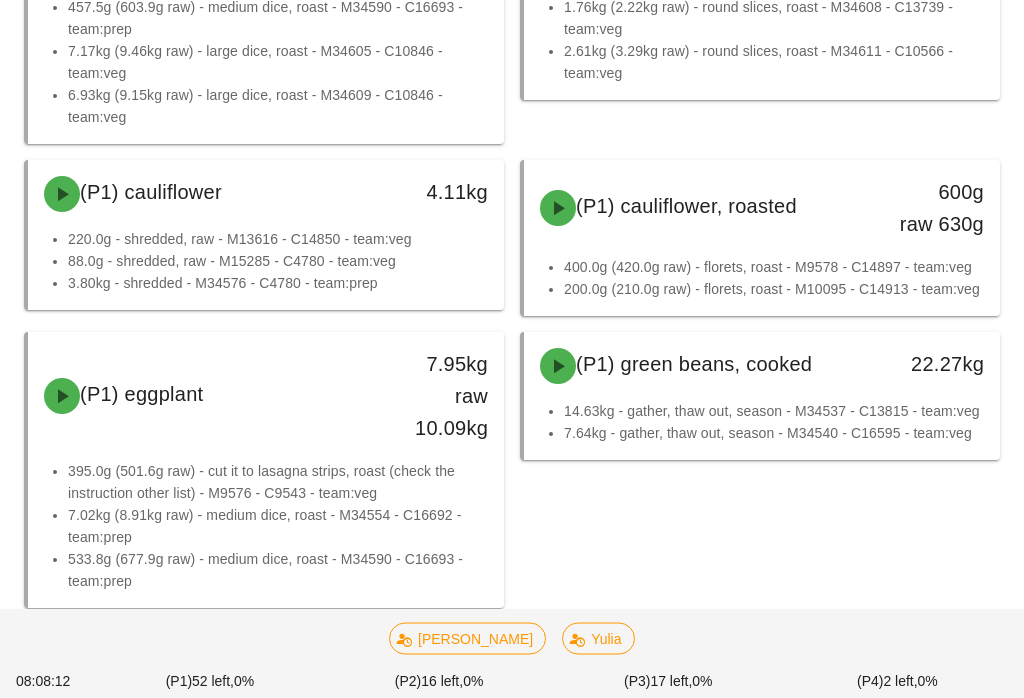 scroll, scrollTop: 1322, scrollLeft: 0, axis: vertical 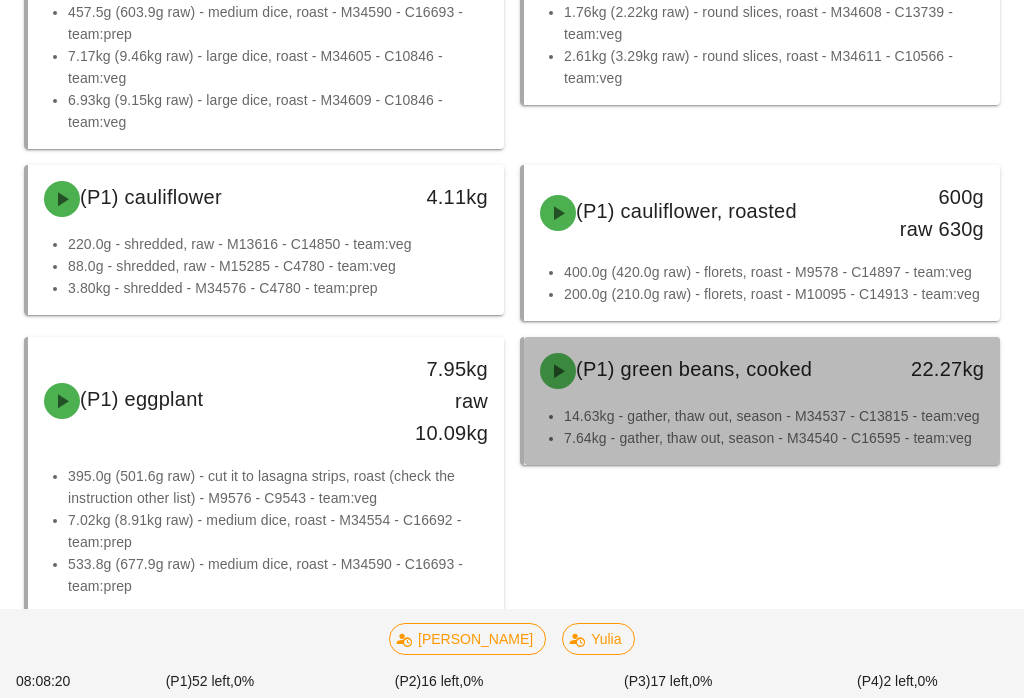 click on "(P1) green beans, cooked" at bounding box center [694, 369] 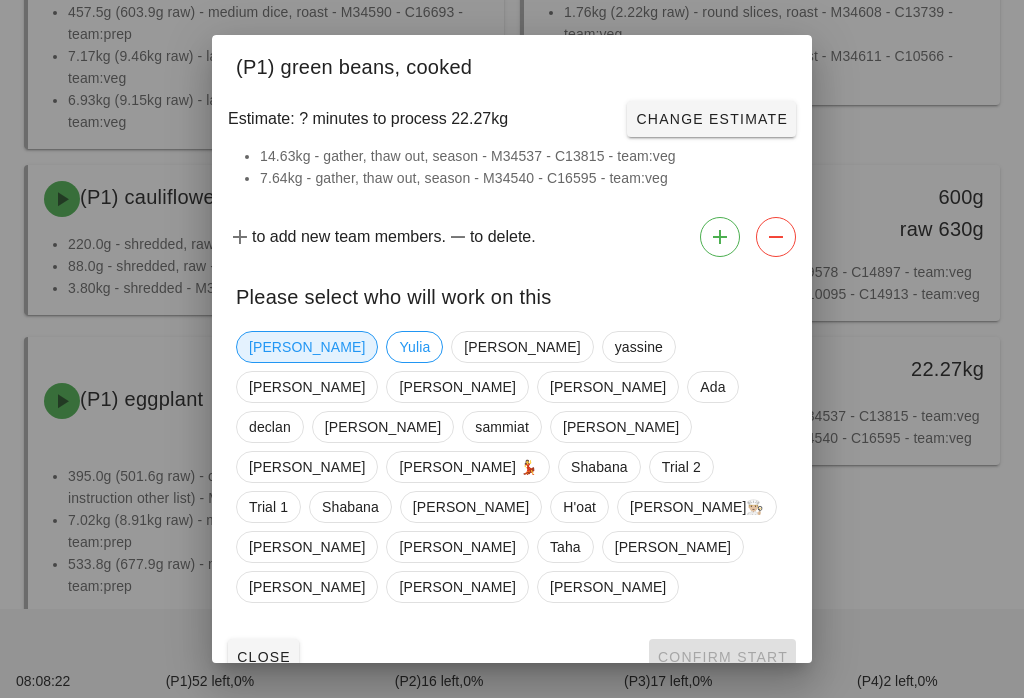 click on "[PERSON_NAME]" at bounding box center [307, 347] 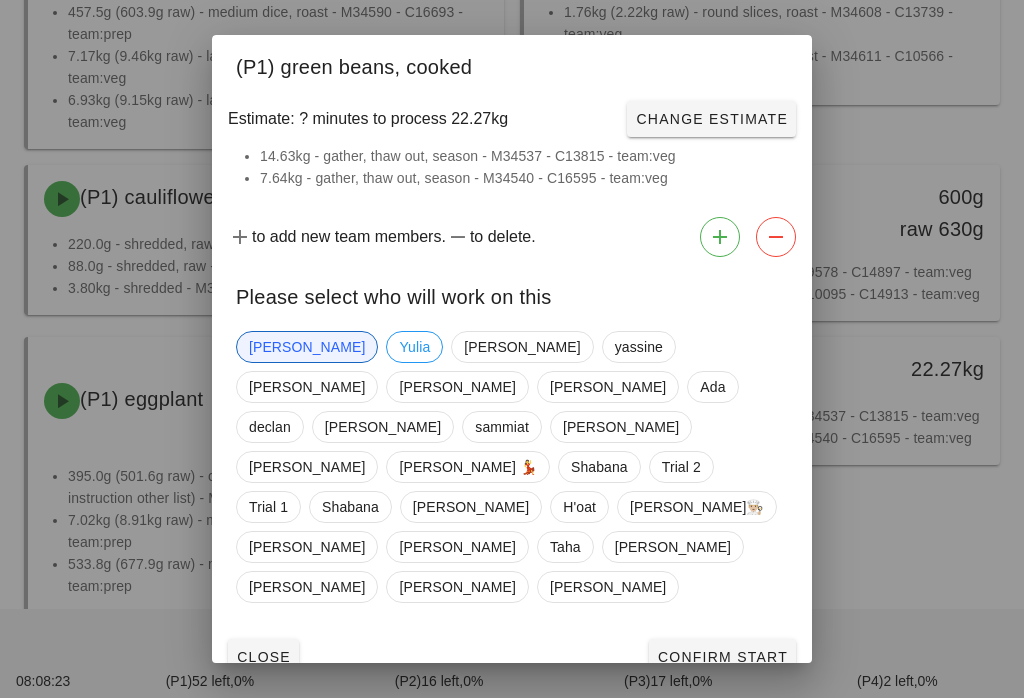 click on "Confirm Start" at bounding box center [722, 657] 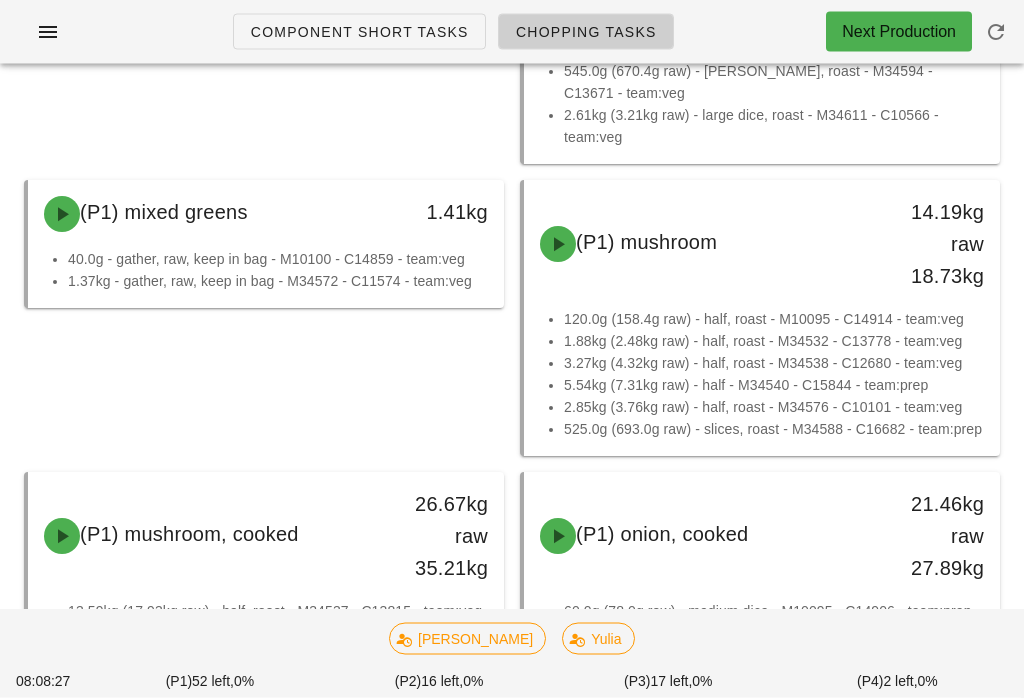 scroll, scrollTop: 2376, scrollLeft: 0, axis: vertical 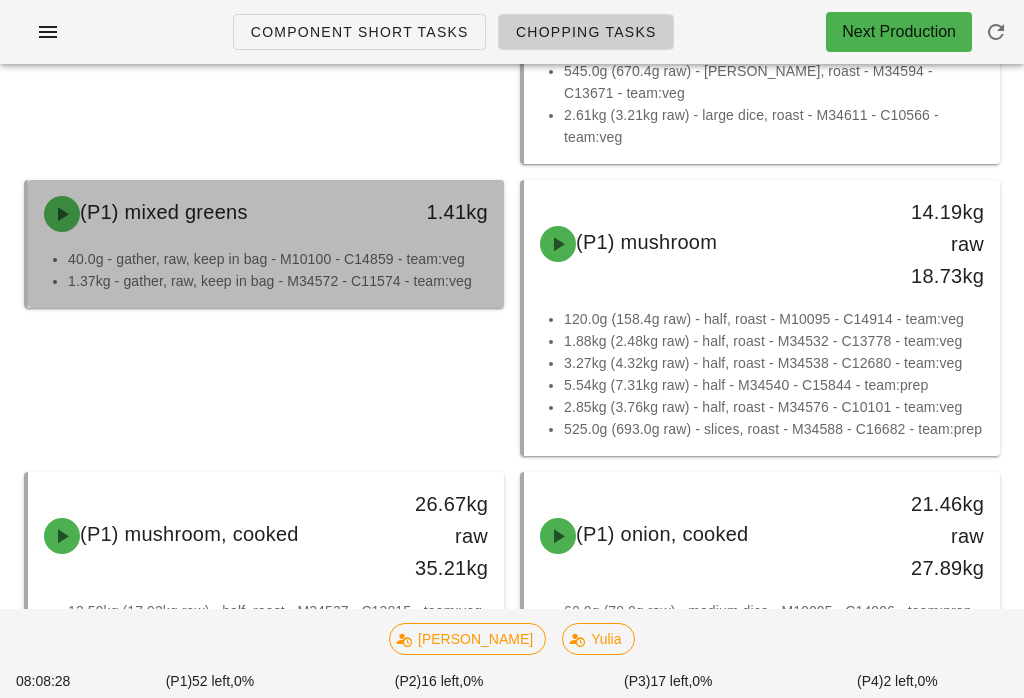 click on "(P1) mixed greens" at bounding box center (207, 214) 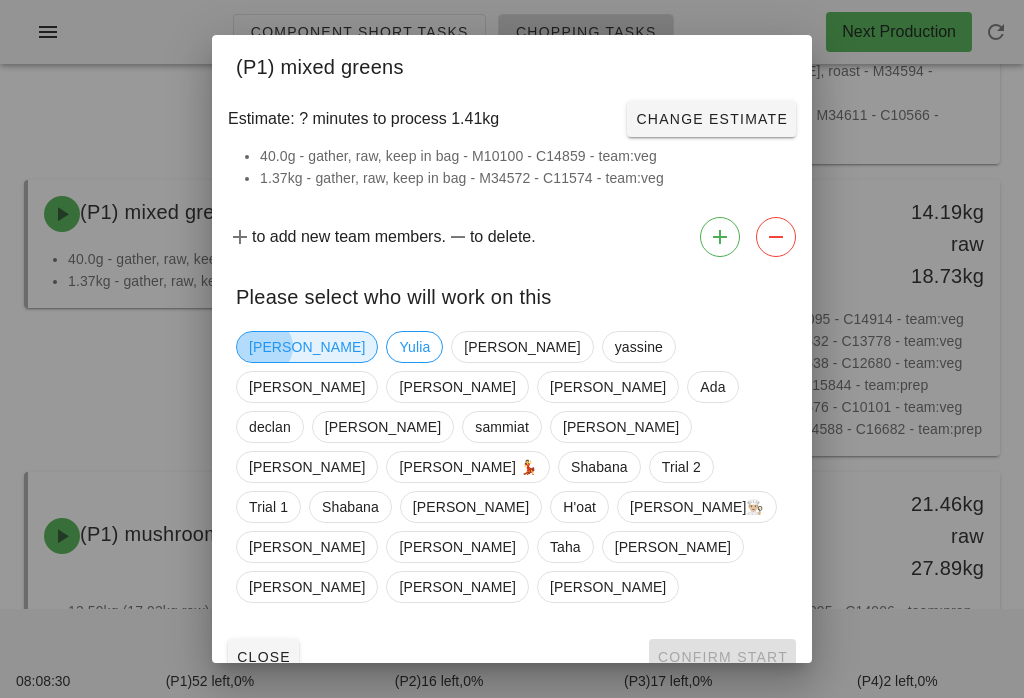 click on "[PERSON_NAME]" at bounding box center (307, 347) 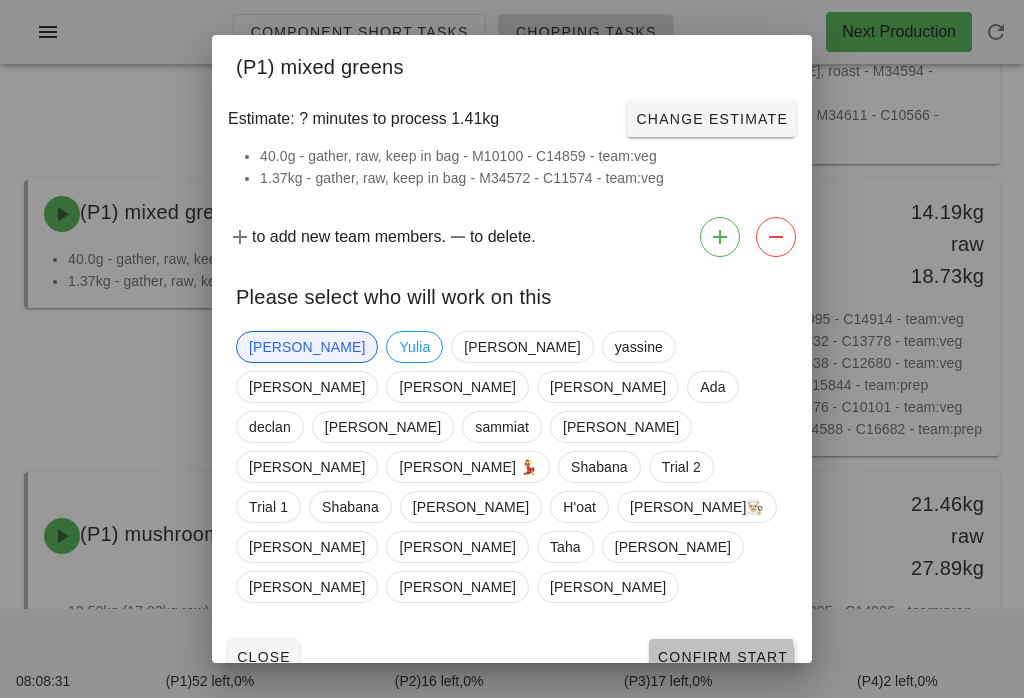 click on "Confirm Start" at bounding box center [722, 657] 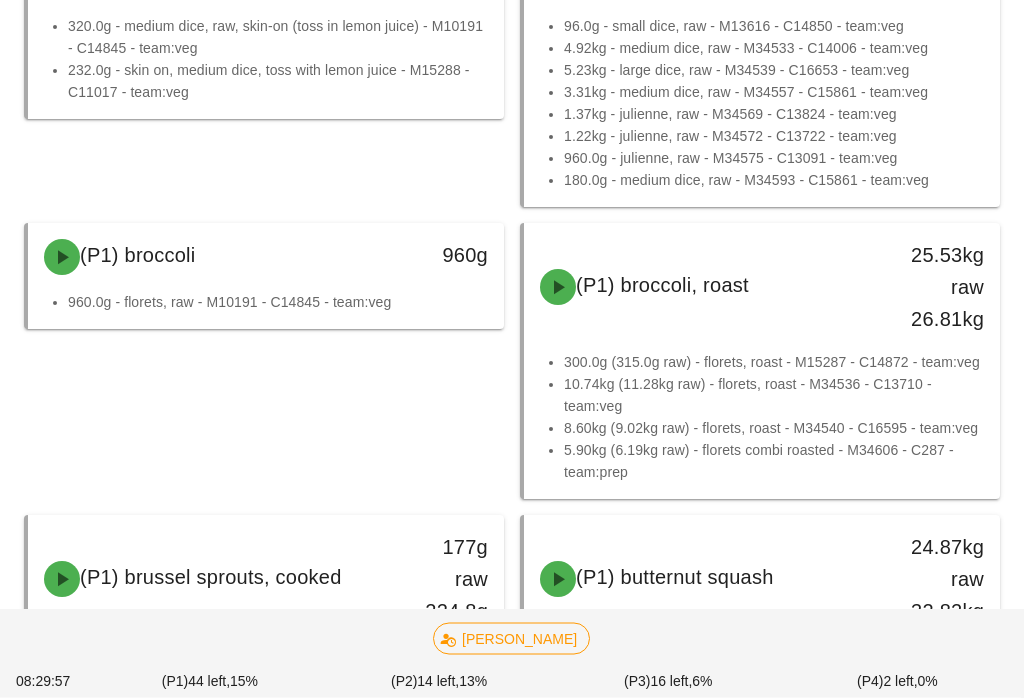 scroll, scrollTop: 305, scrollLeft: 0, axis: vertical 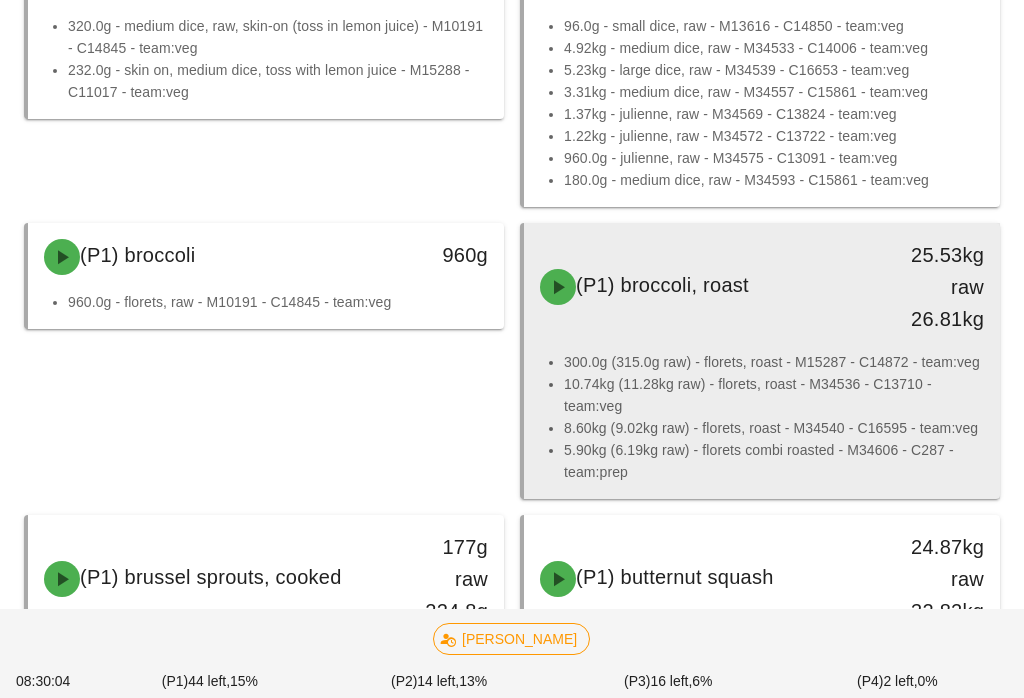 click on "300.0g (315.0g raw) - florets, roast - M15287 - C14872 - team:veg" at bounding box center (774, 362) 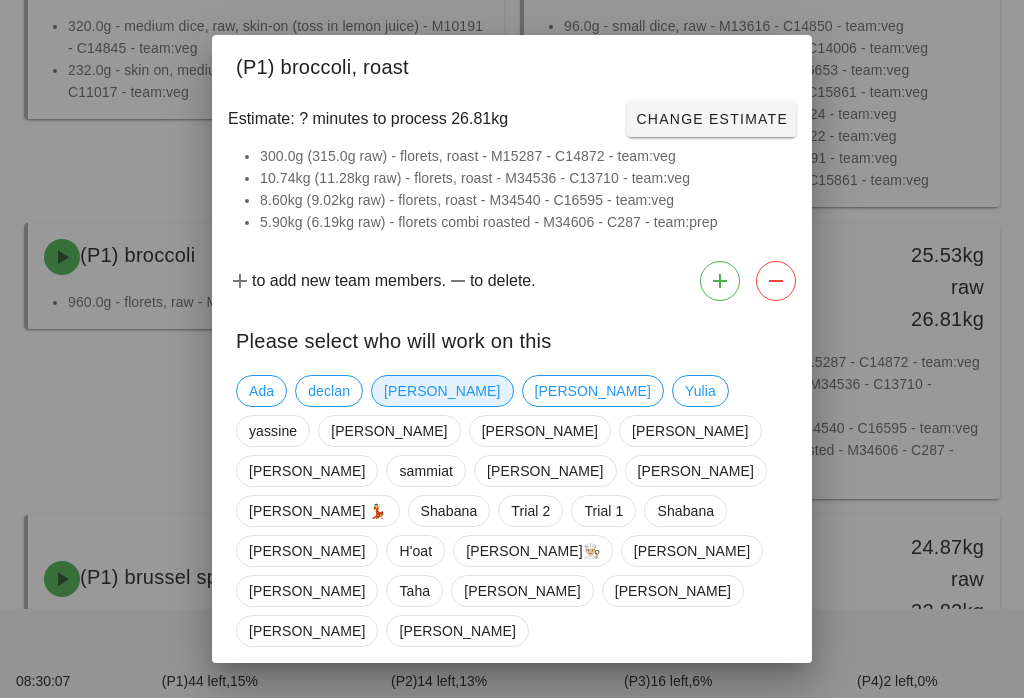 click on "[PERSON_NAME]" at bounding box center (442, 391) 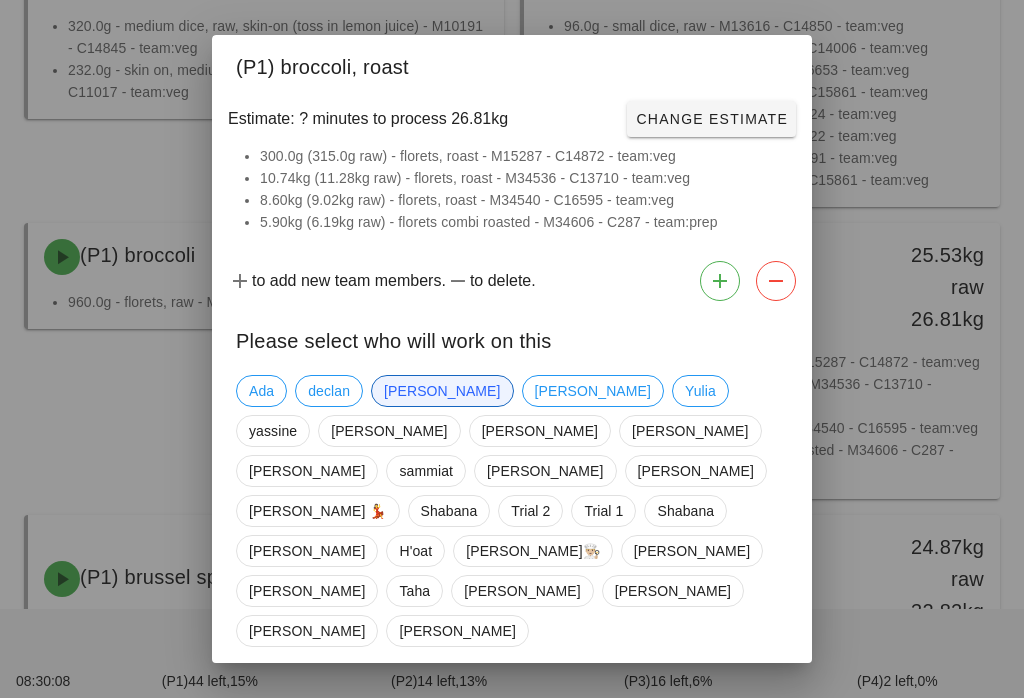 click on "Confirm Start" at bounding box center (722, 701) 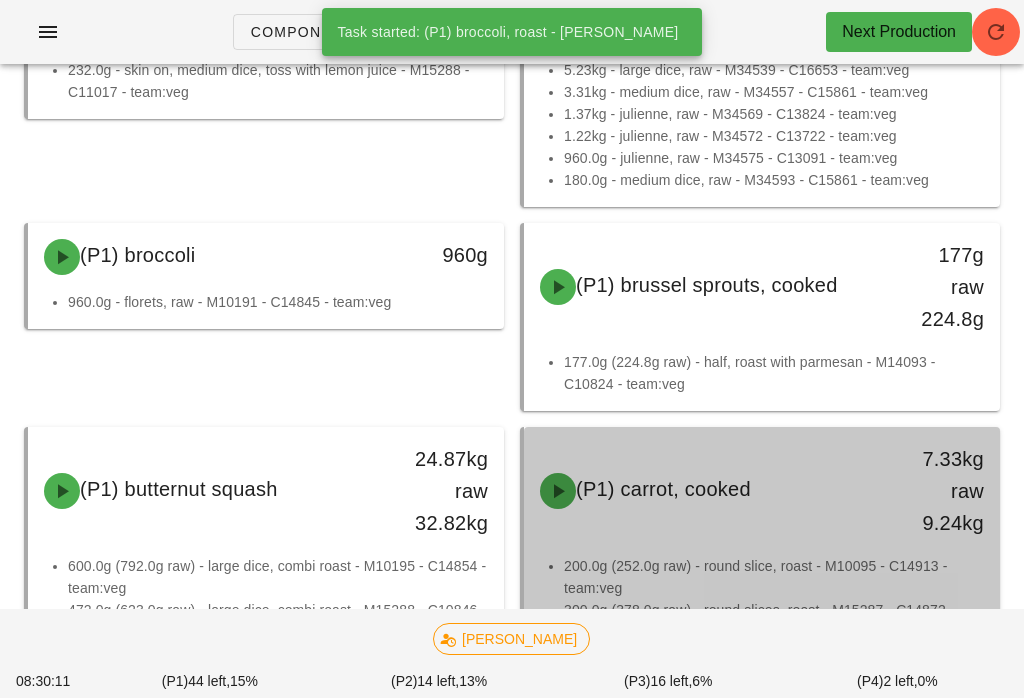 scroll, scrollTop: 0, scrollLeft: 0, axis: both 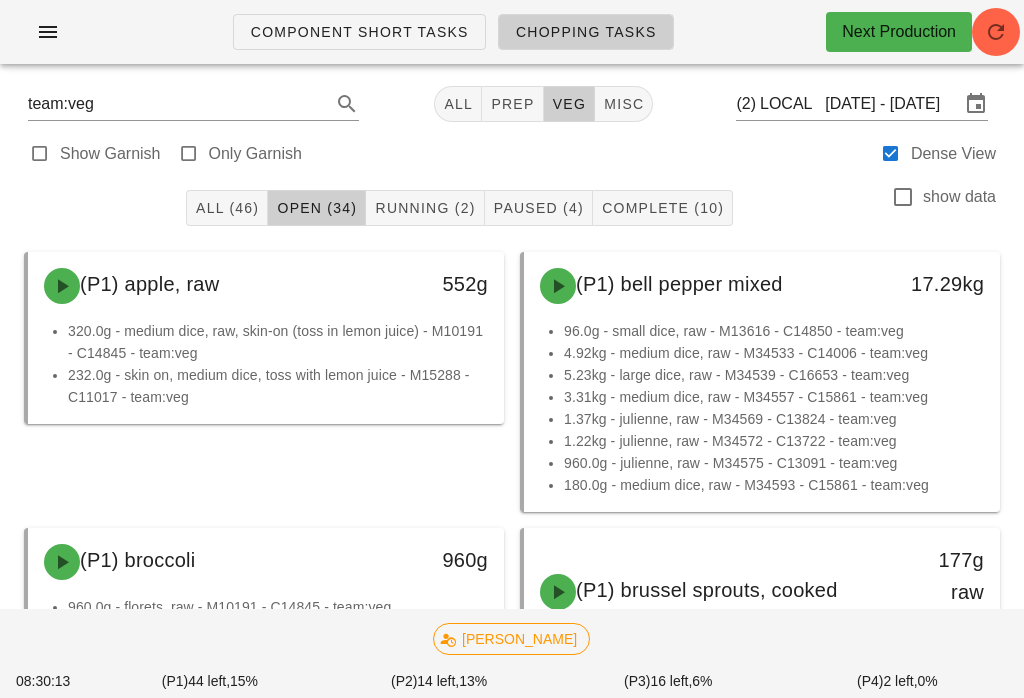 click on "Running (2)" at bounding box center [424, 208] 